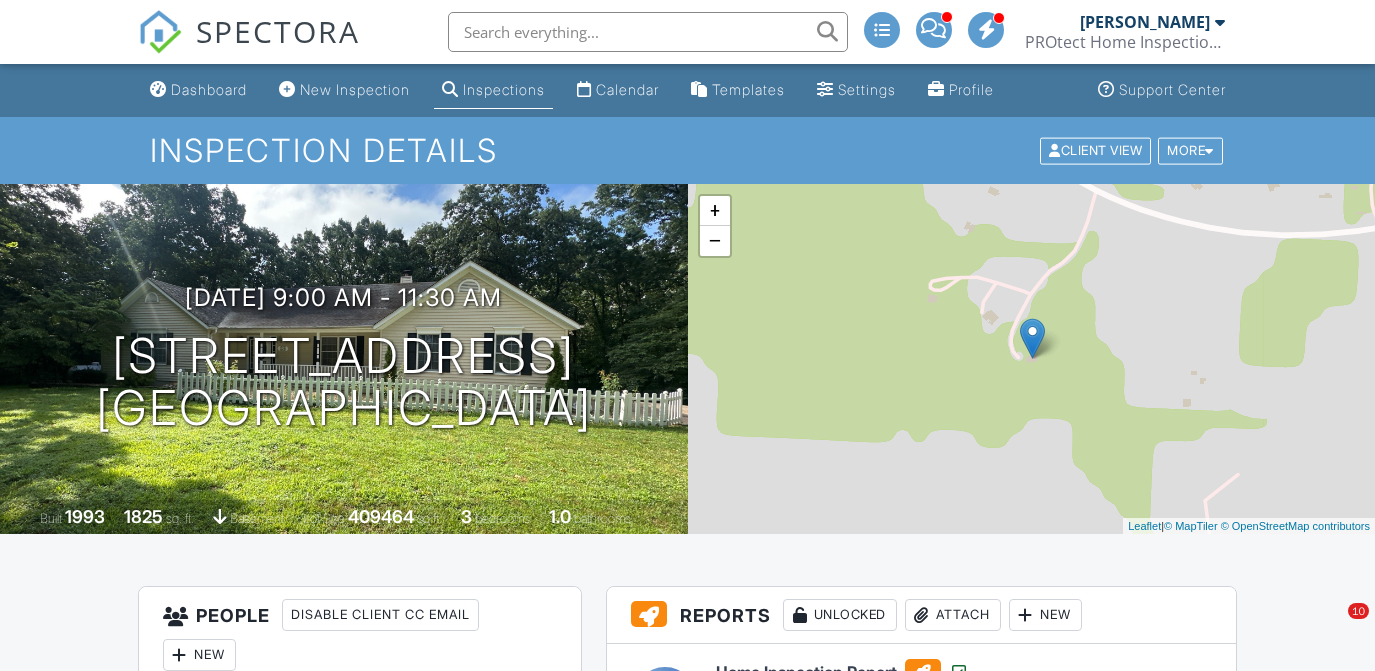 scroll, scrollTop: 0, scrollLeft: 0, axis: both 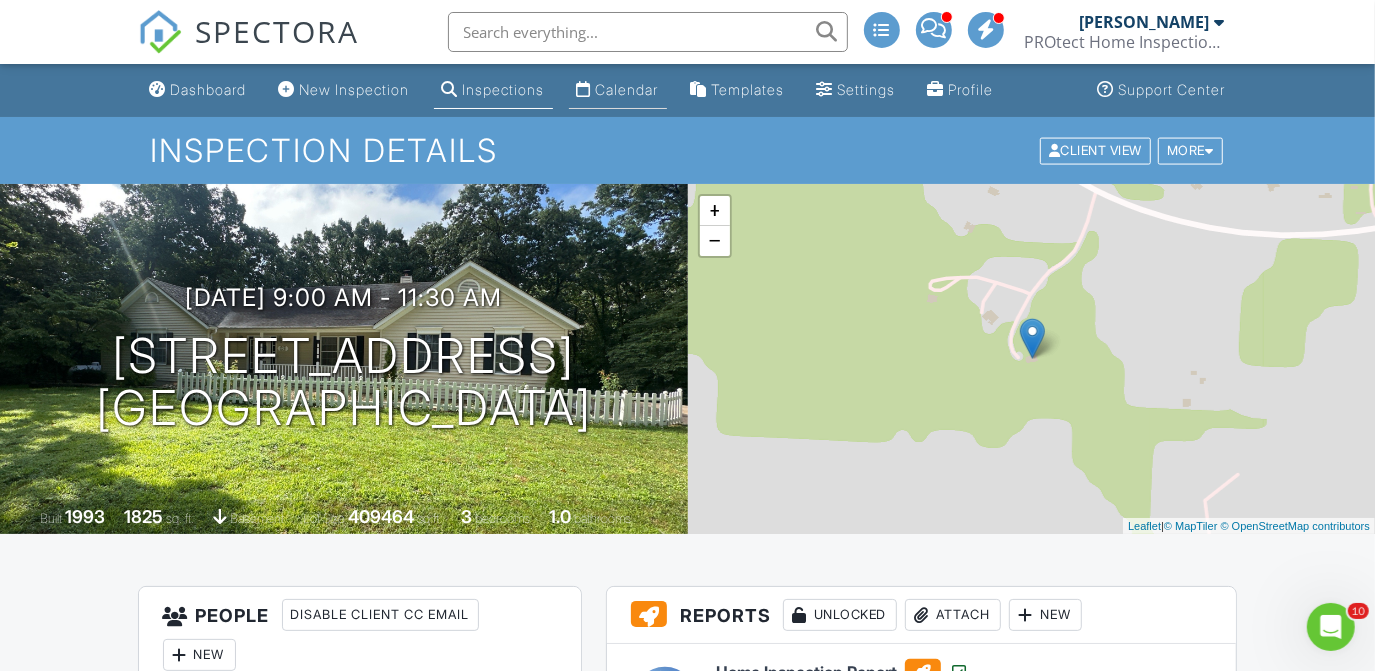 click on "Calendar" at bounding box center [618, 90] 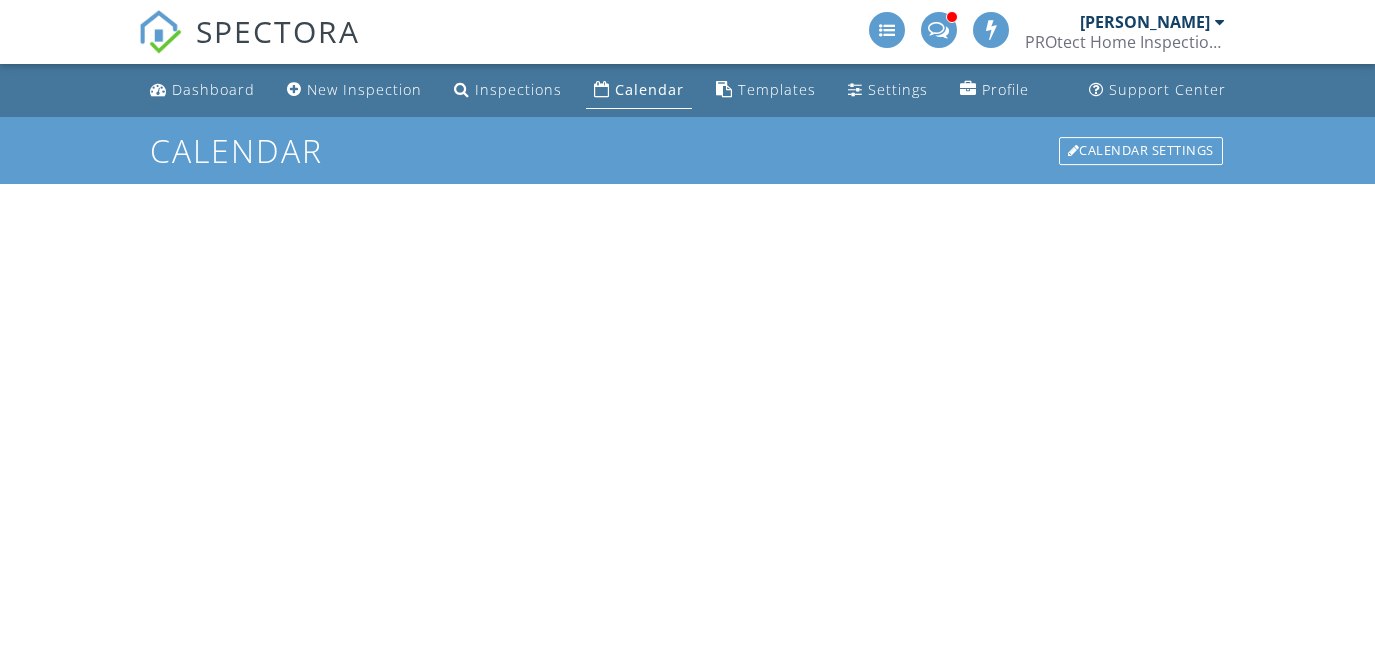 scroll, scrollTop: 0, scrollLeft: 0, axis: both 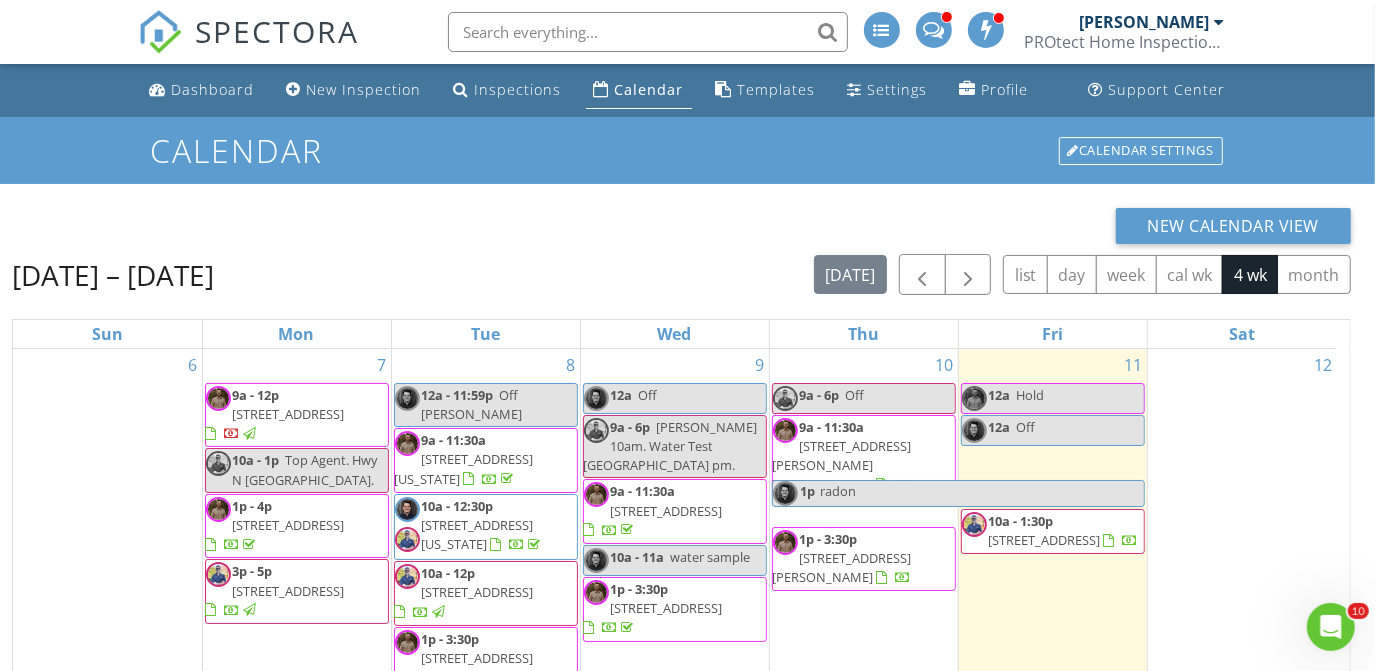 click on "1124 Sappington Bridge Rd, Sullivan 63080" at bounding box center [842, 465] 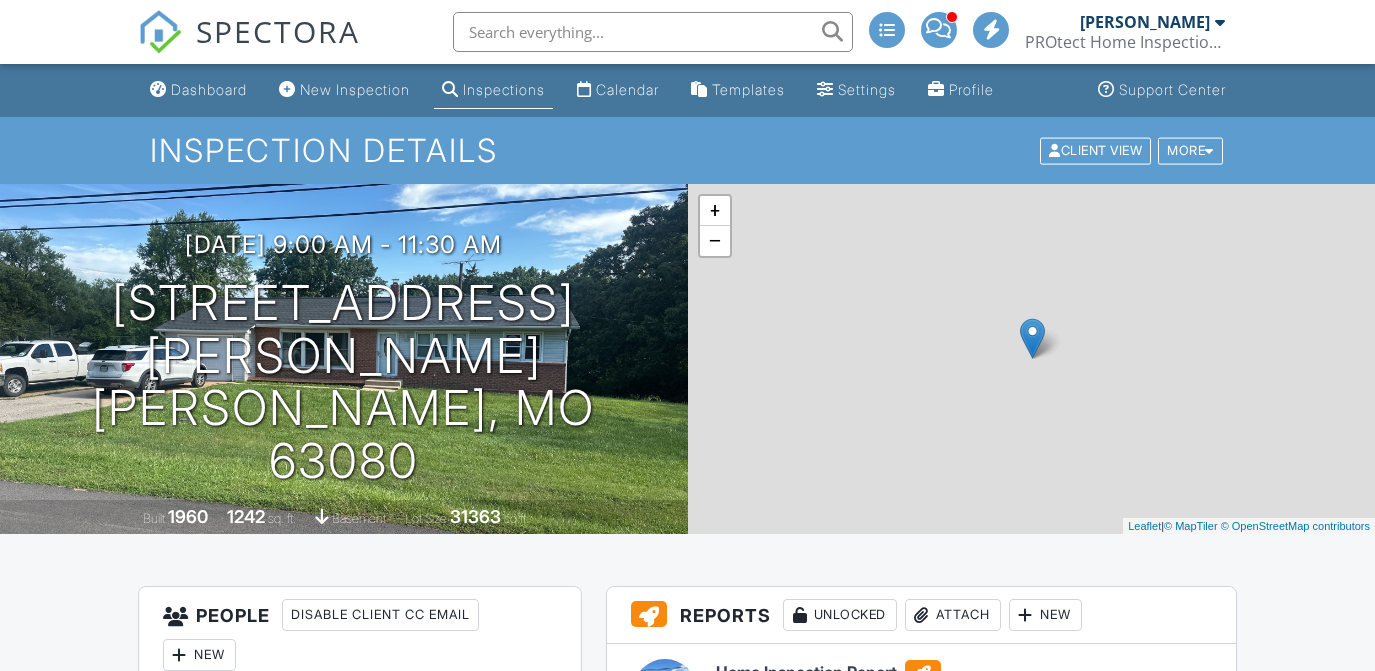 scroll, scrollTop: 338, scrollLeft: 0, axis: vertical 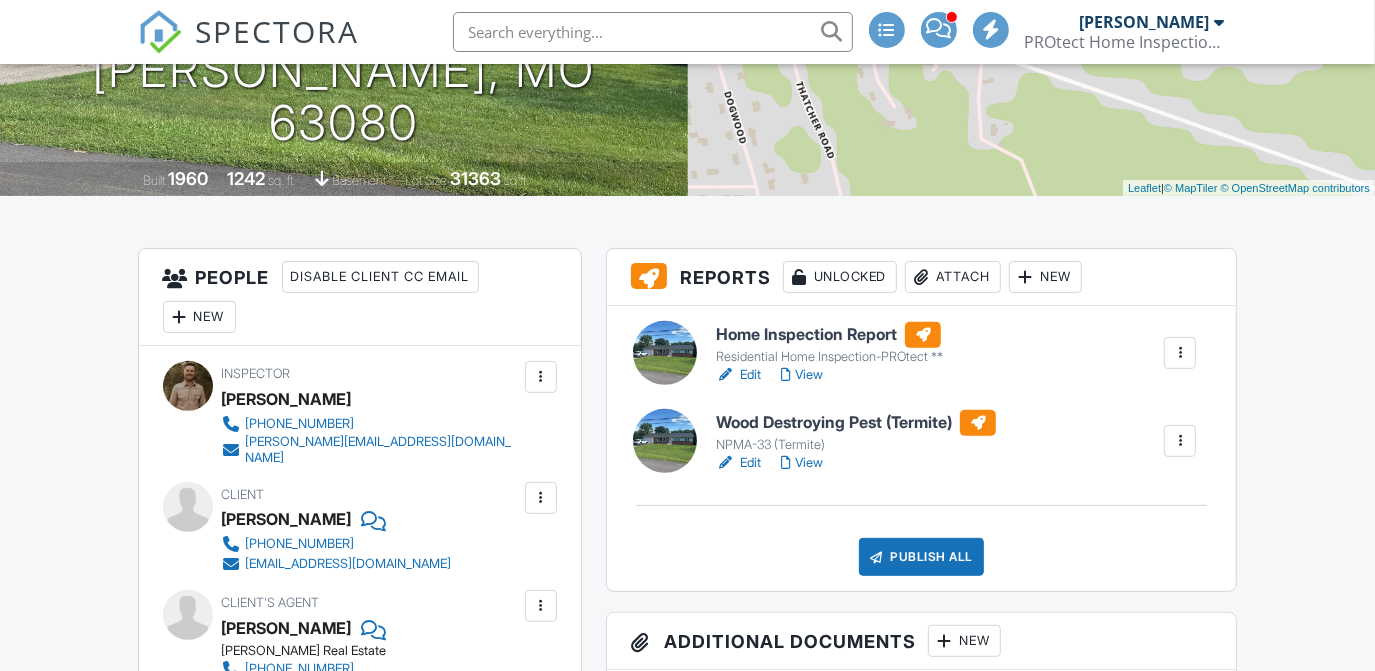 click on "View" at bounding box center [802, 375] 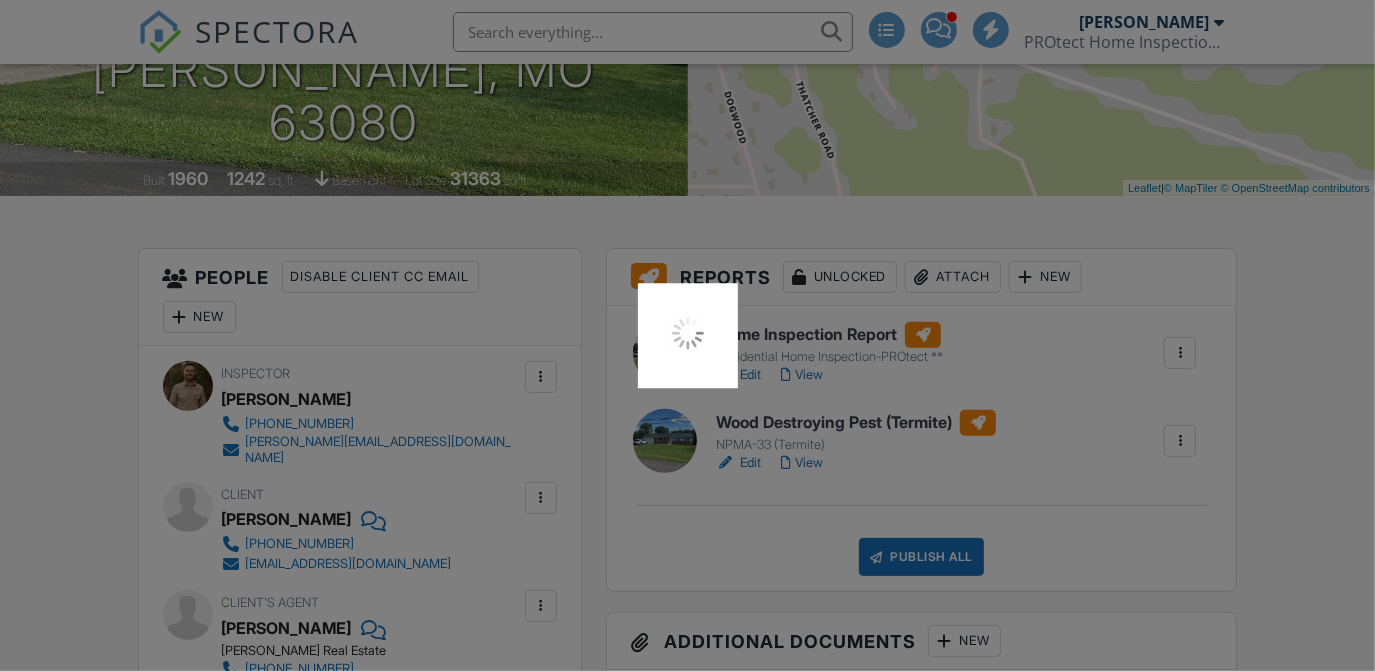 scroll, scrollTop: 338, scrollLeft: 0, axis: vertical 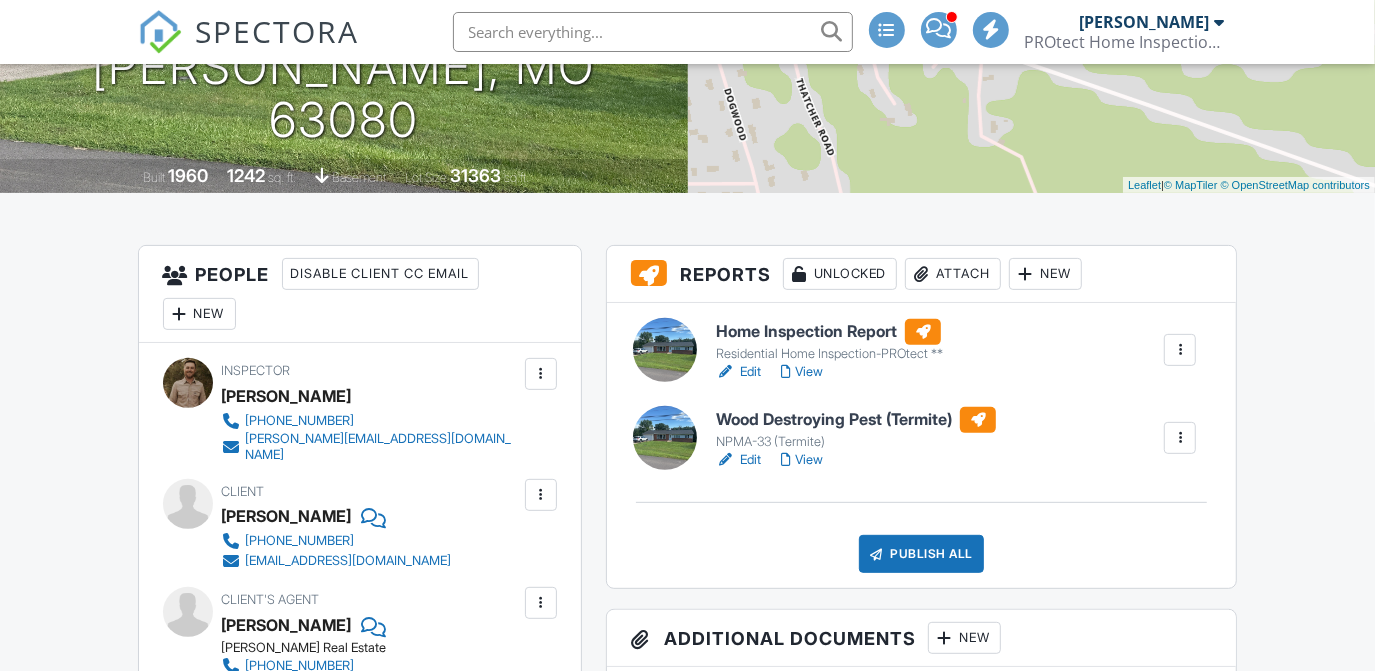 click on "View" at bounding box center (802, 460) 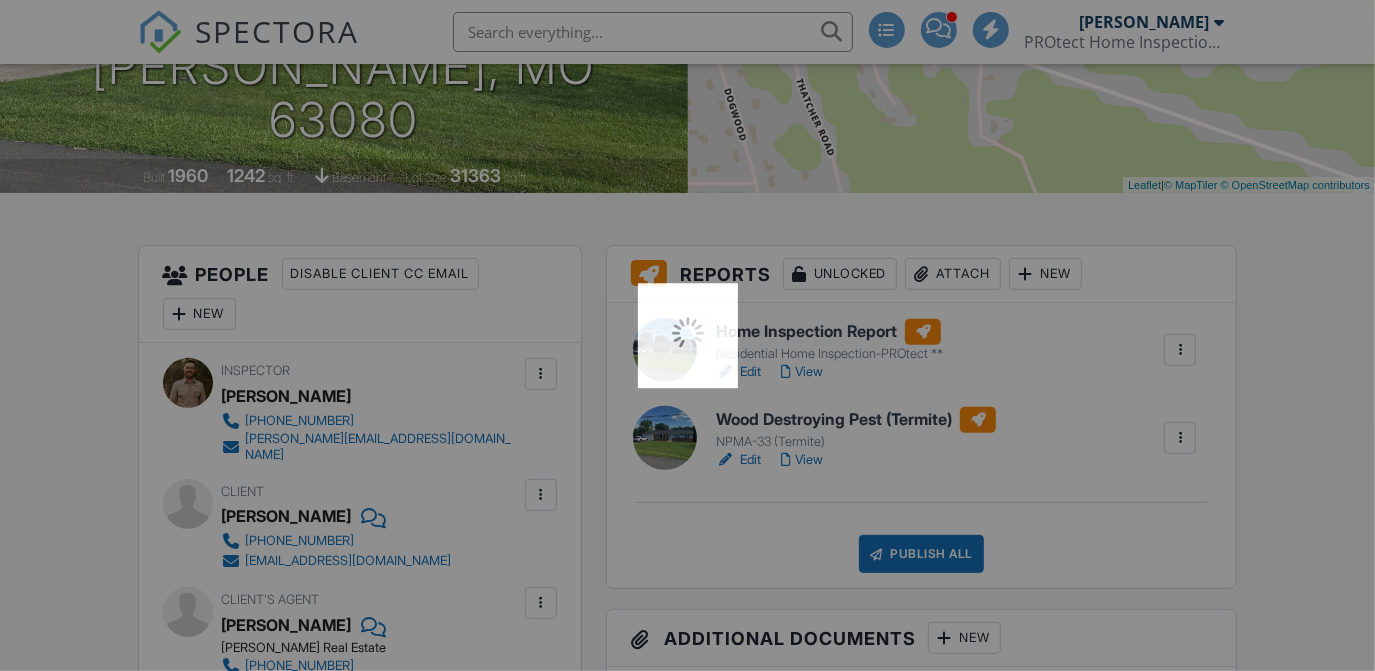 scroll, scrollTop: 0, scrollLeft: 0, axis: both 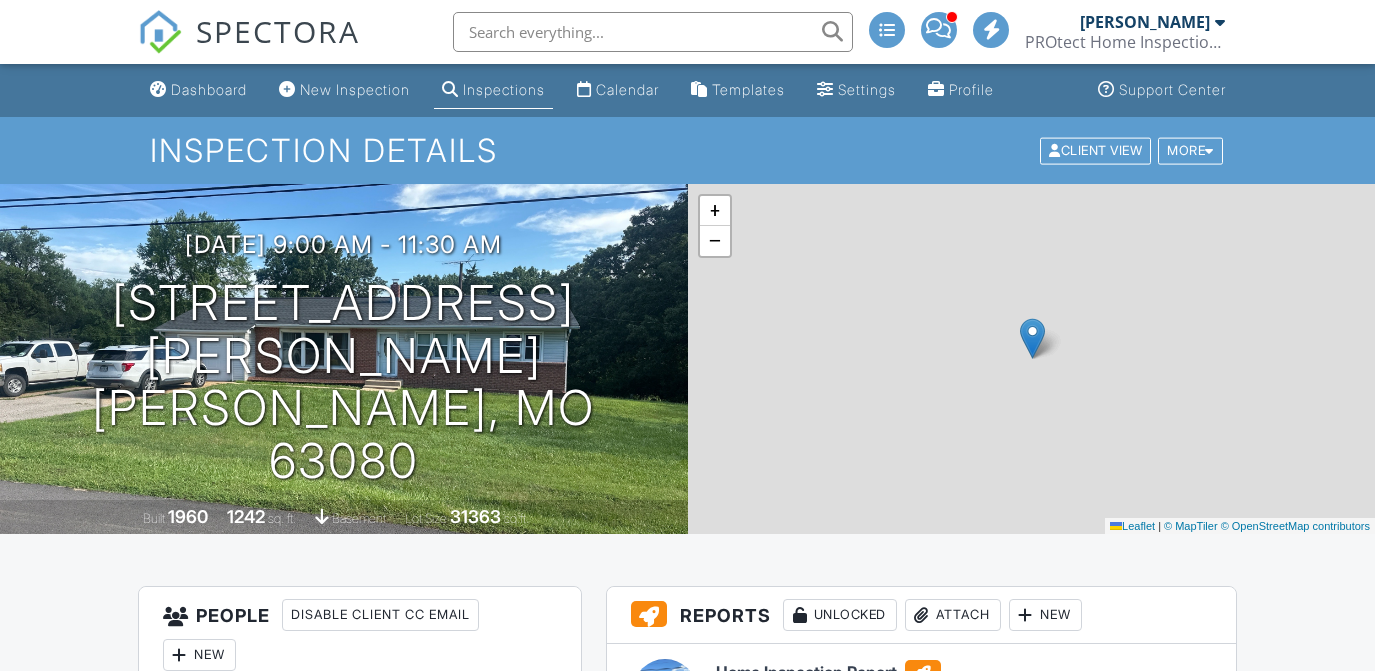 click on "Publish All" at bounding box center (921, 895) 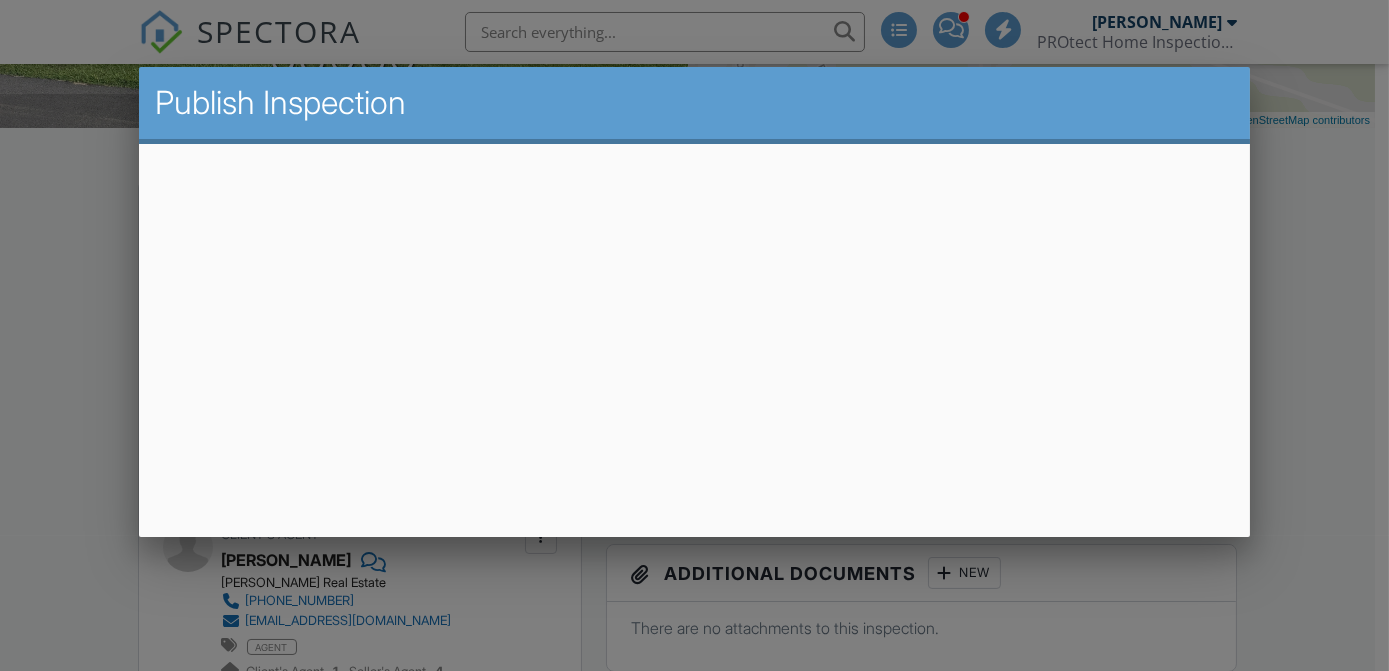 scroll, scrollTop: 406, scrollLeft: 0, axis: vertical 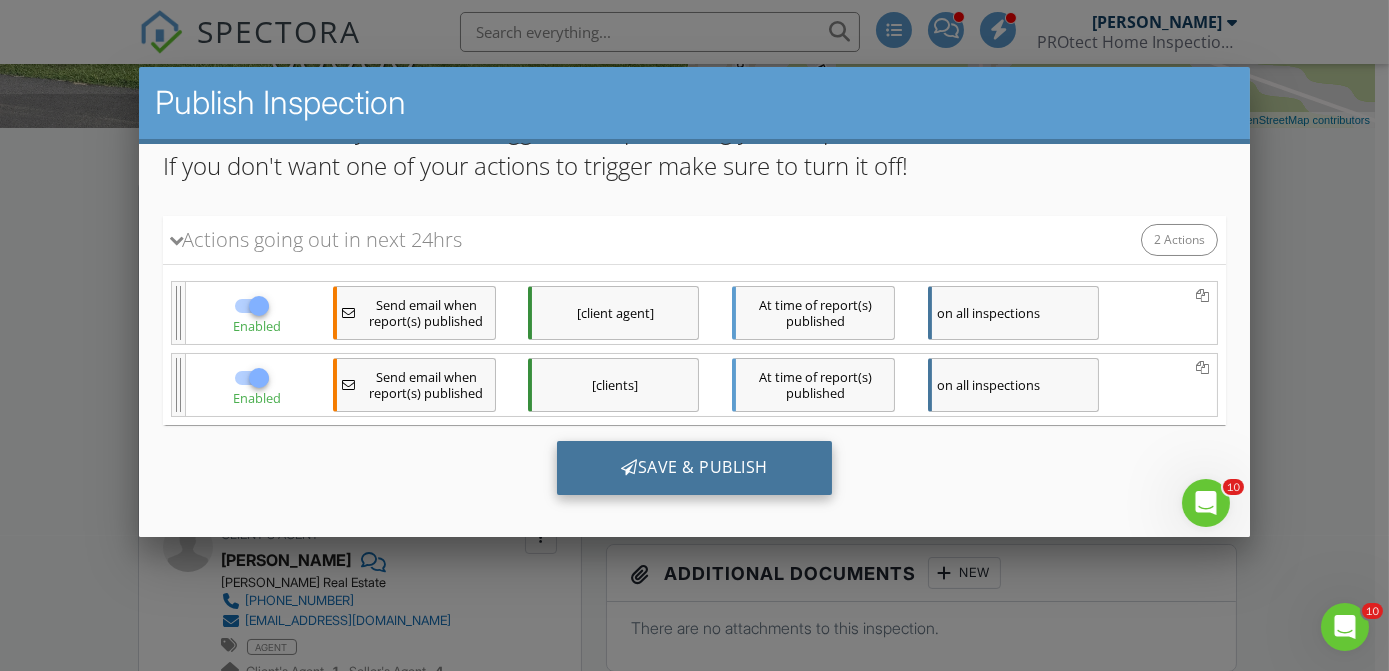 click on "Save & Publish" at bounding box center (693, 468) 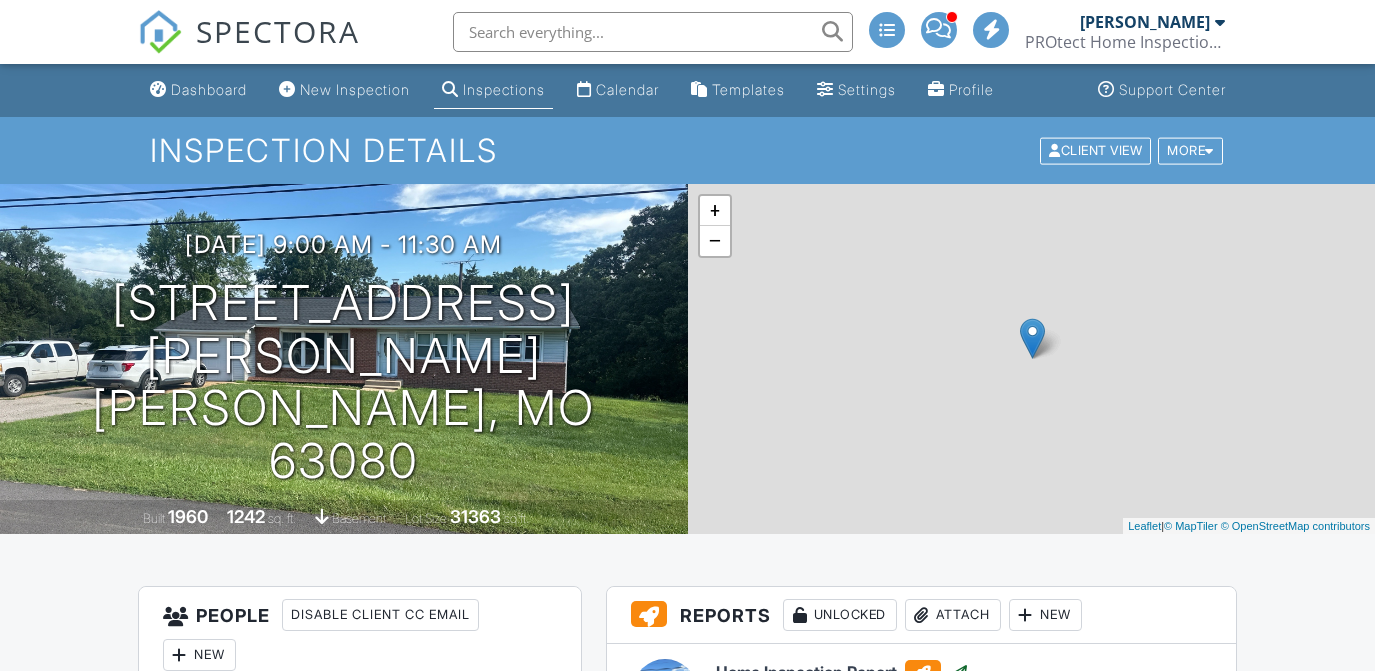 scroll, scrollTop: 0, scrollLeft: 0, axis: both 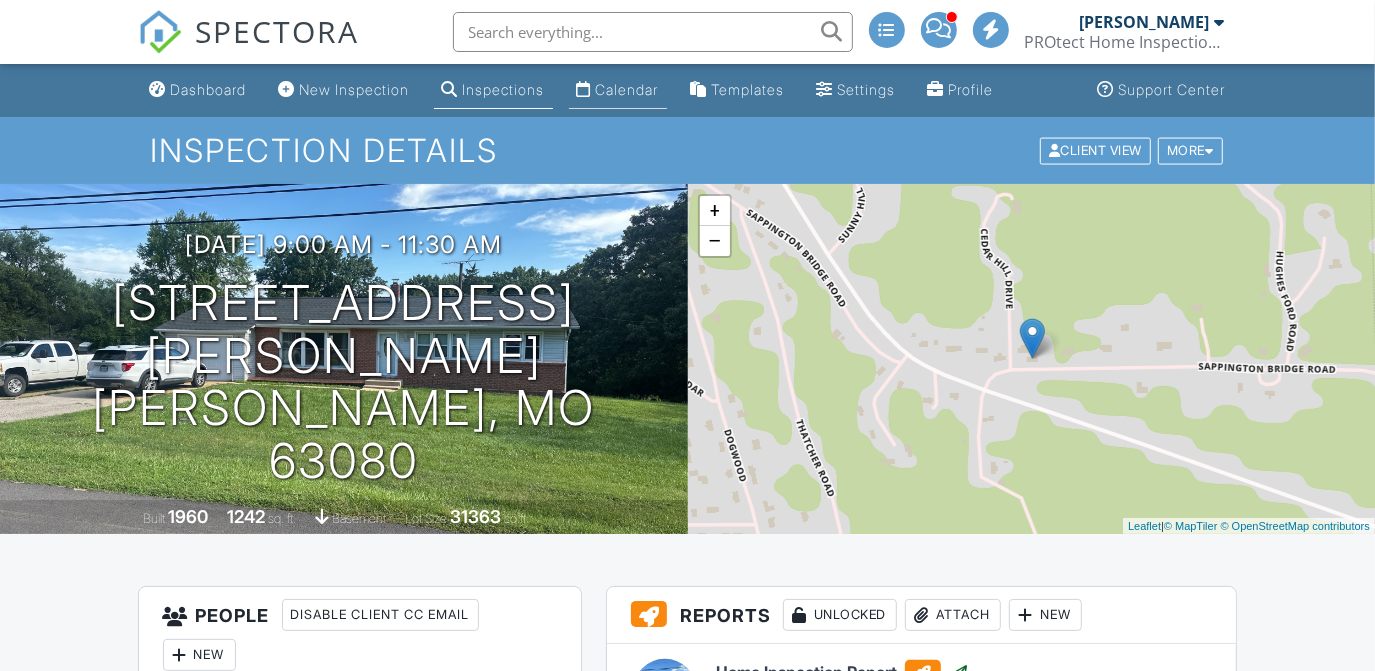 click on "Calendar" at bounding box center (618, 90) 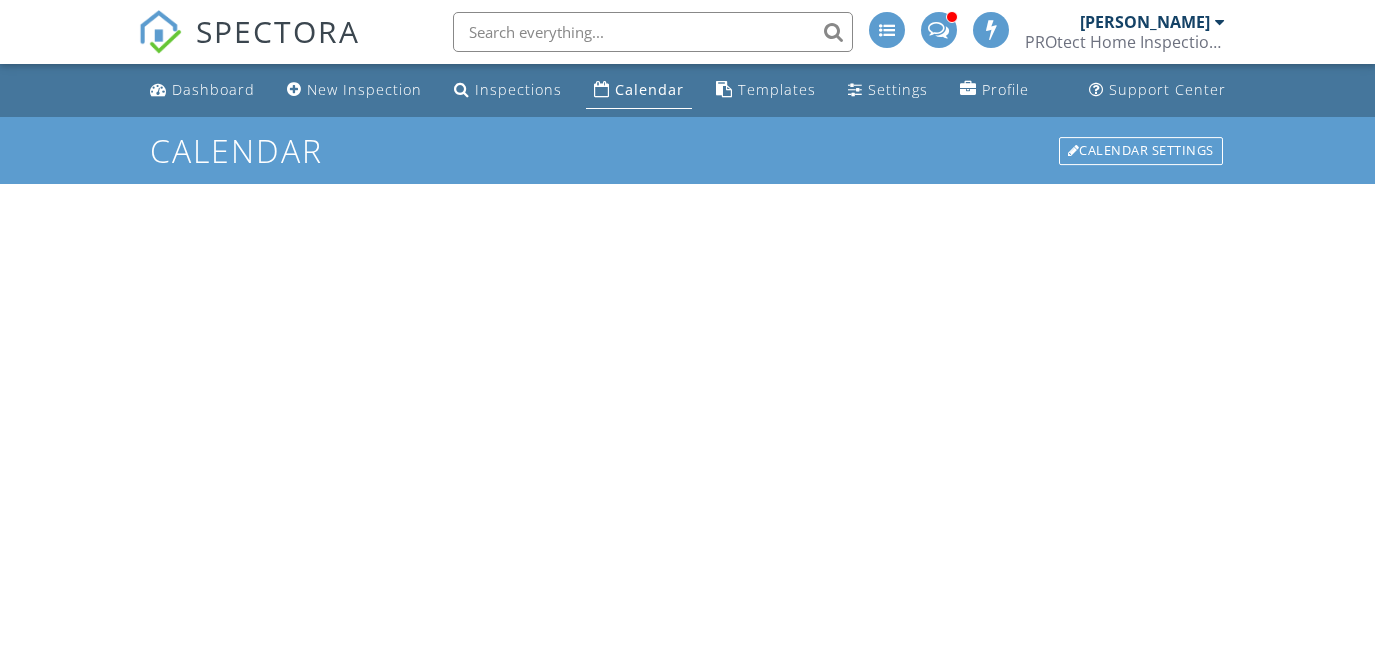 scroll, scrollTop: 0, scrollLeft: 0, axis: both 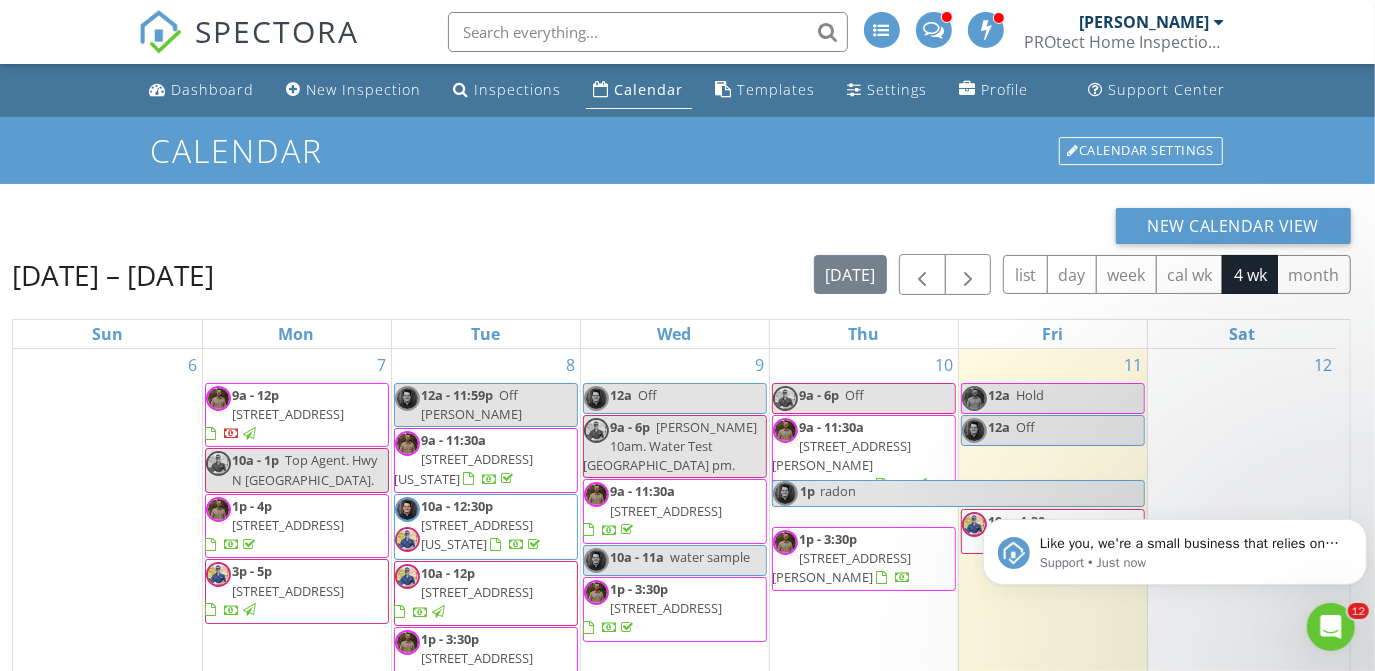 click on "1p - 3:30p
1290 Casey Ave, Saint Clair 63077" at bounding box center [864, 559] 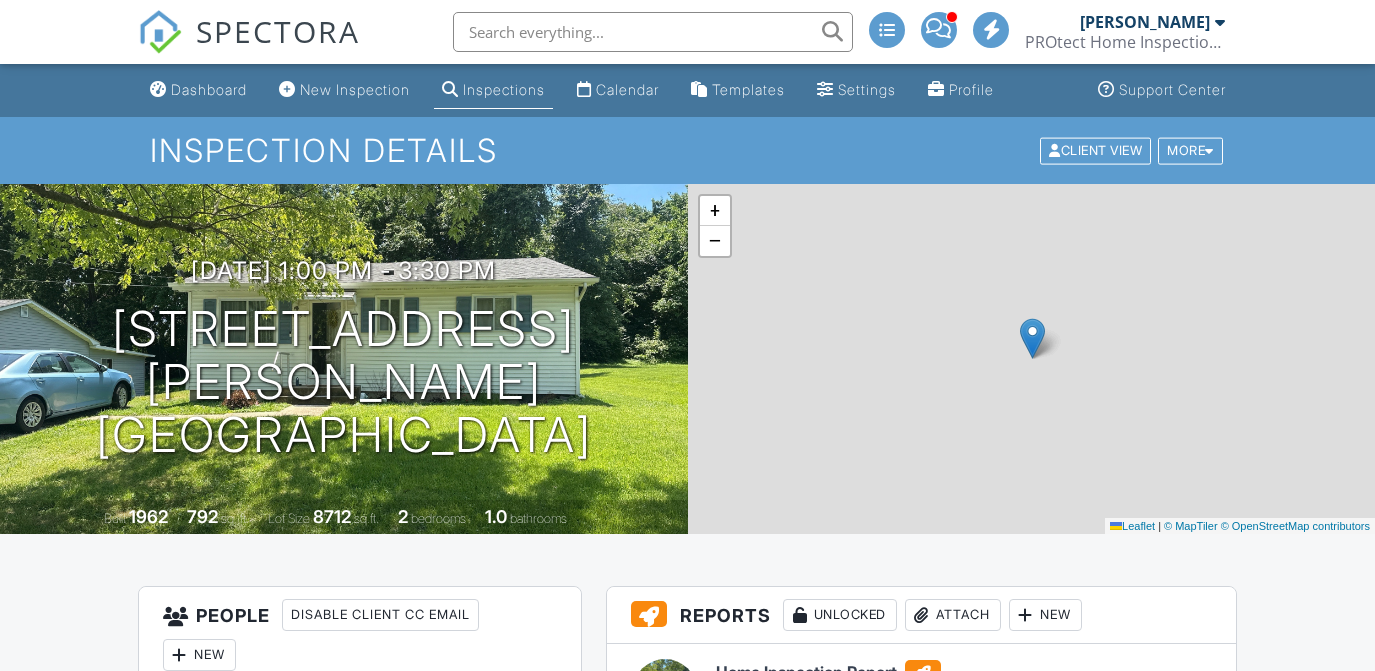 click on "View" at bounding box center [802, 713] 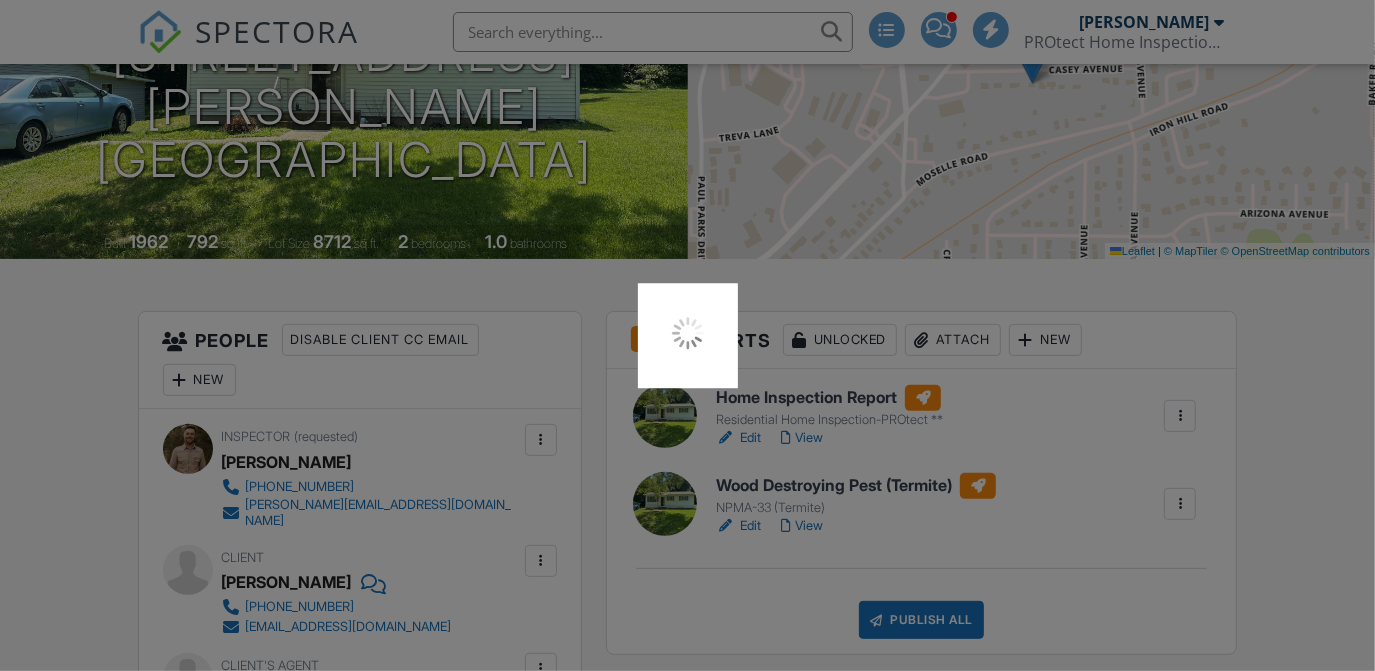 scroll, scrollTop: 275, scrollLeft: 0, axis: vertical 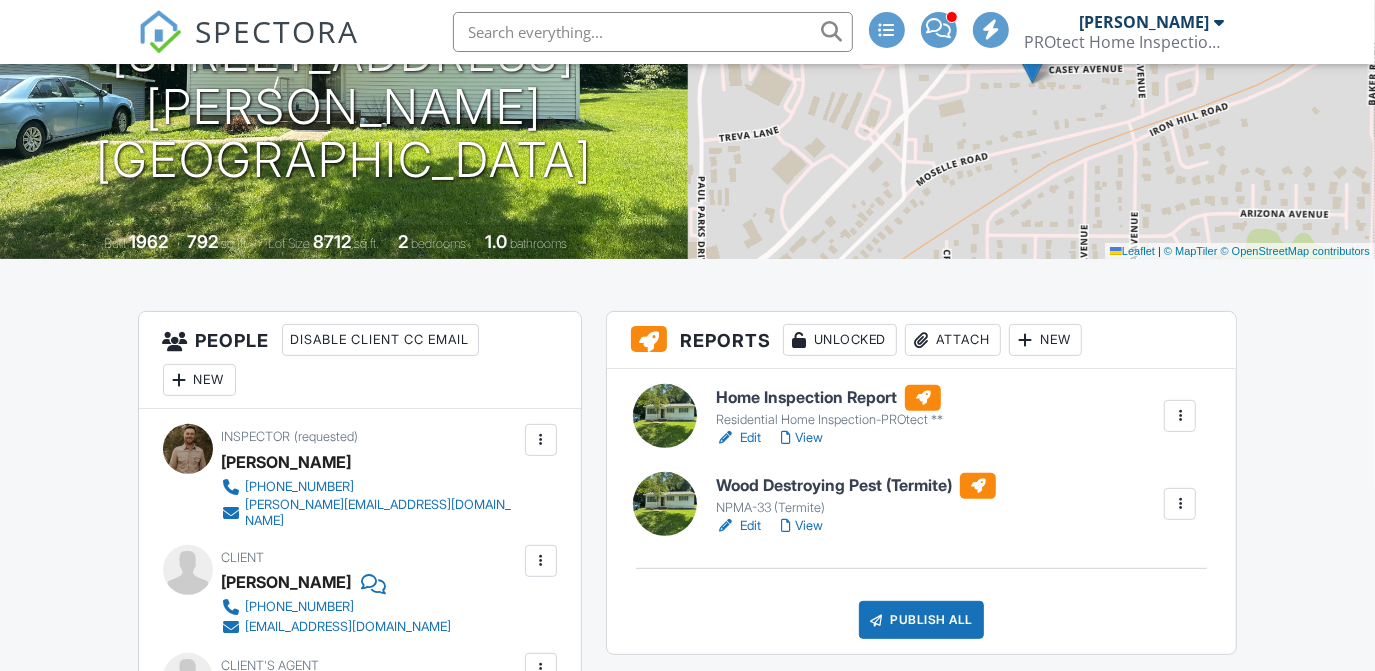 click on "View" at bounding box center [802, 526] 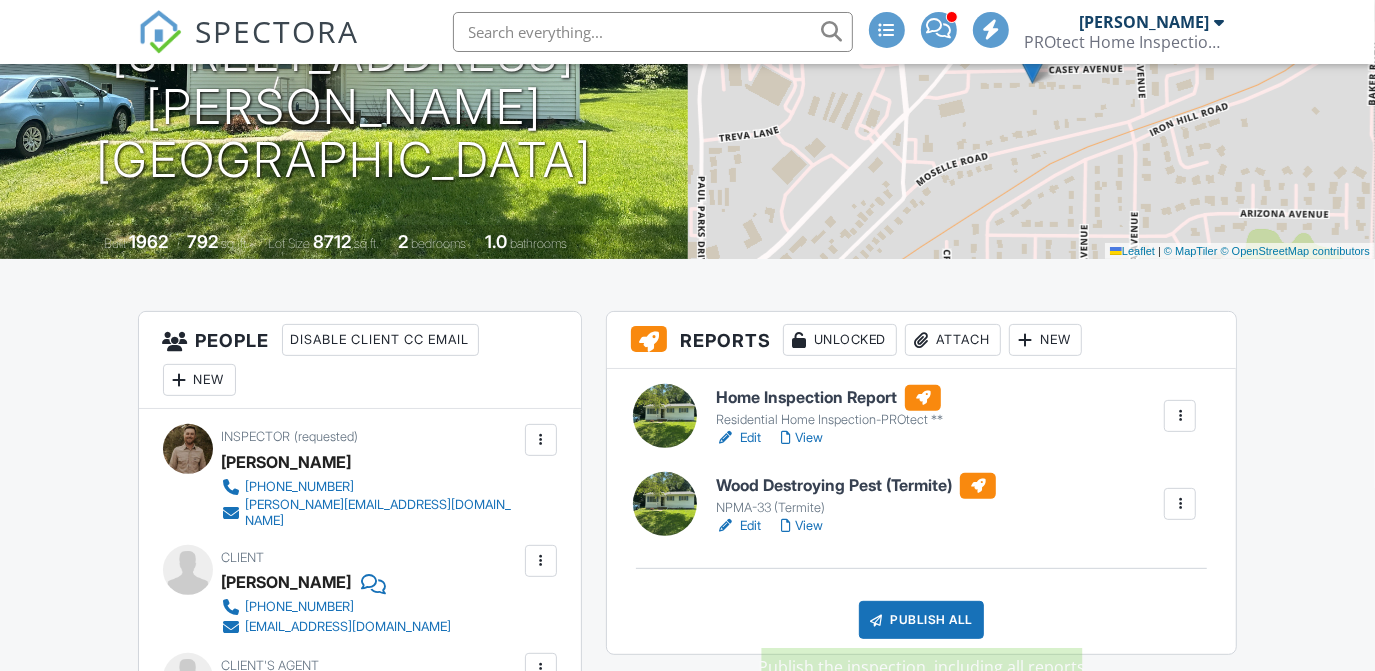click on "Publish All" at bounding box center (921, 620) 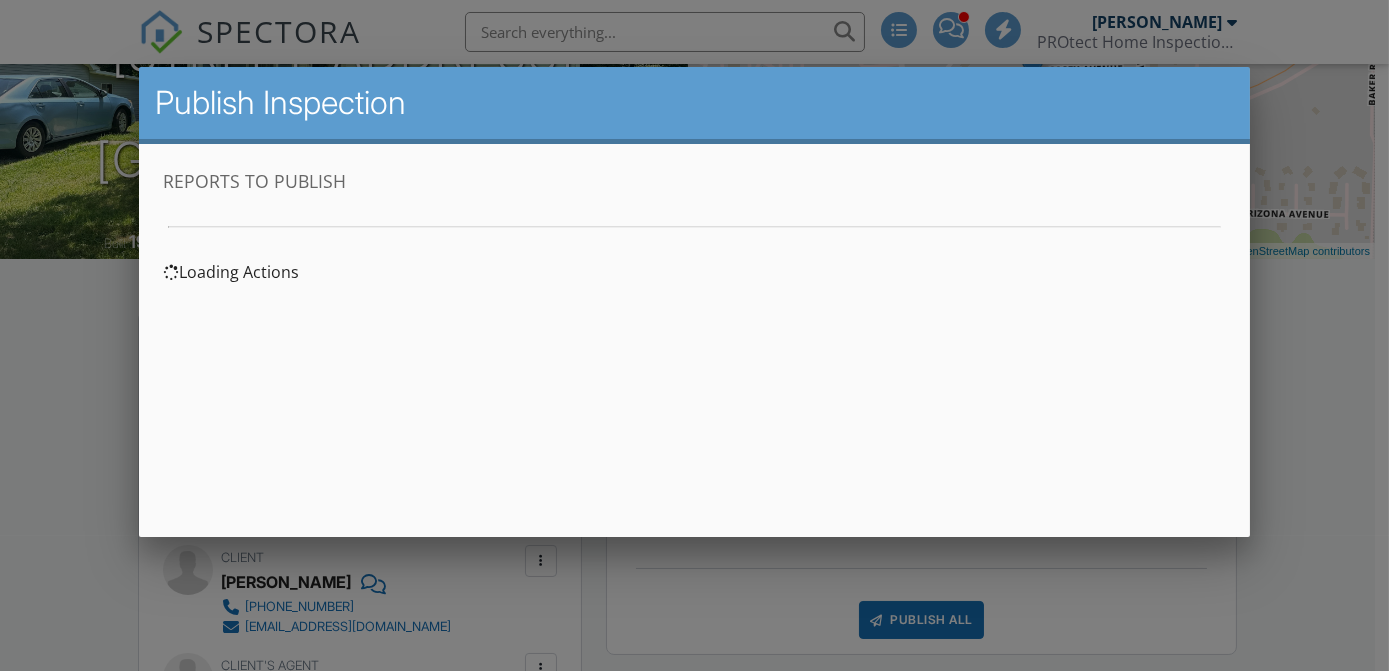 scroll, scrollTop: 0, scrollLeft: 0, axis: both 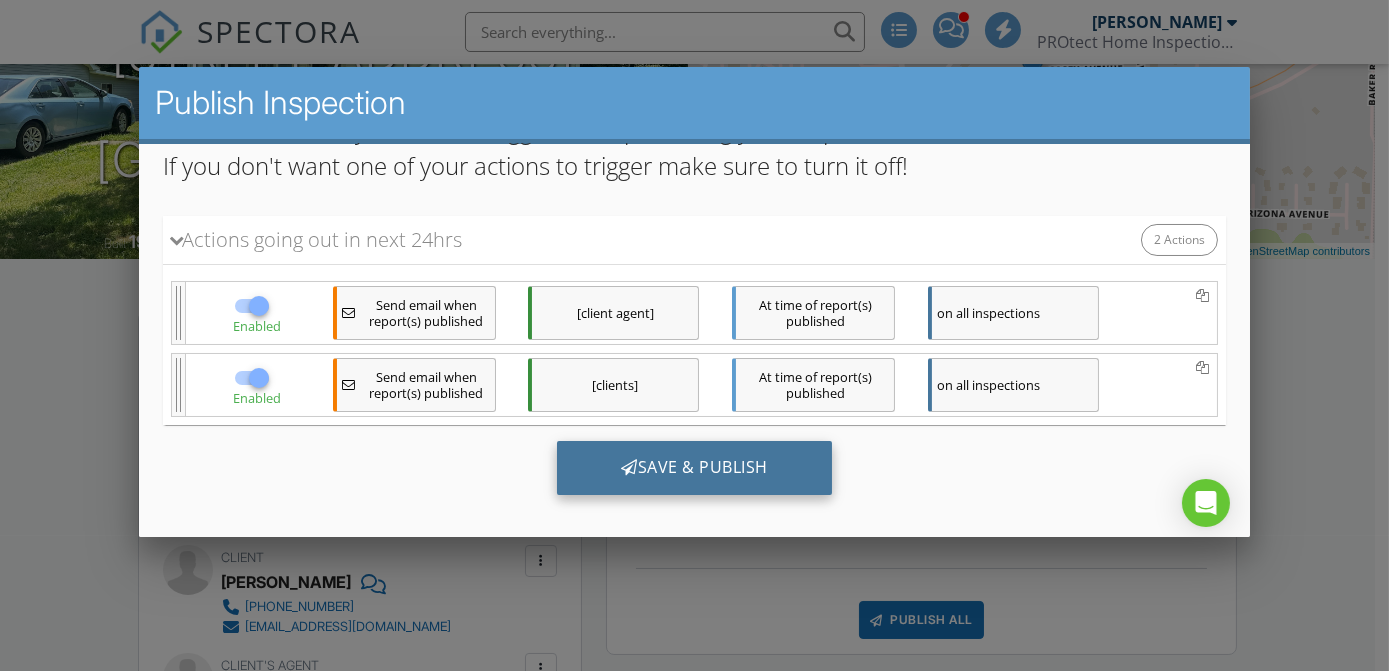 click on "Save & Publish" at bounding box center [693, 468] 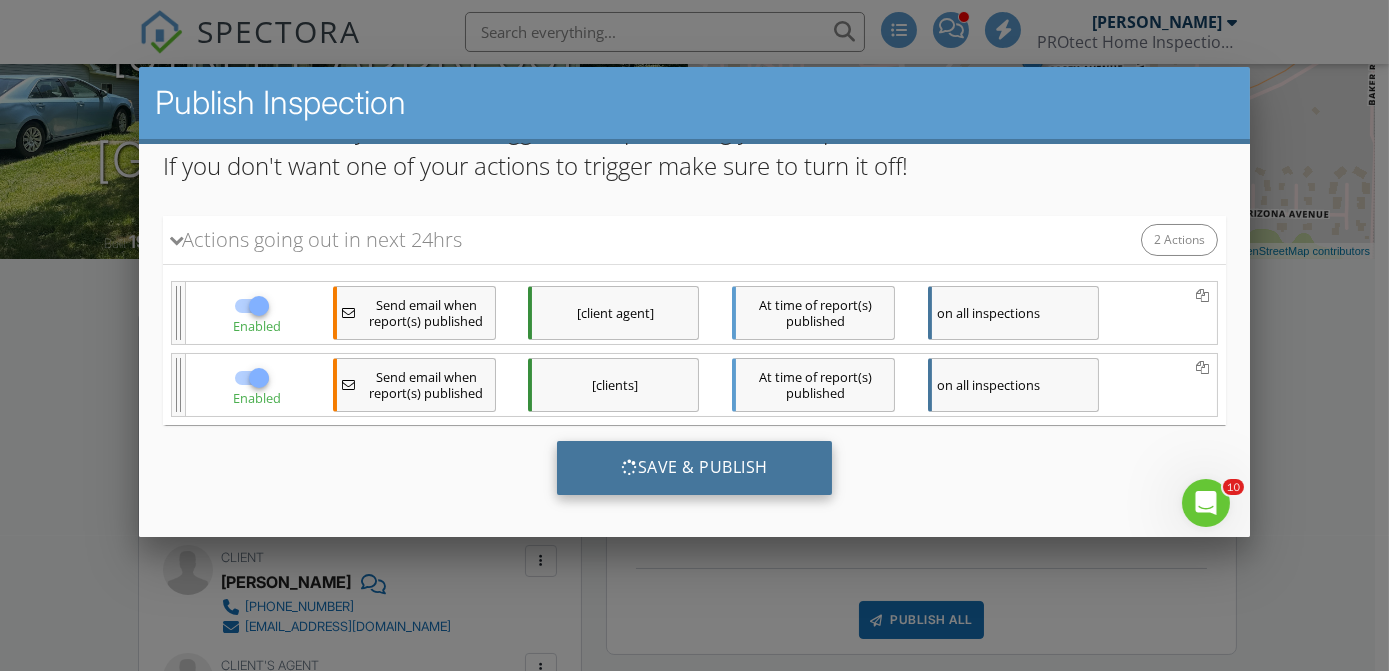 scroll, scrollTop: 0, scrollLeft: 0, axis: both 